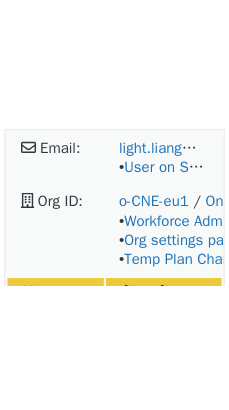 scroll, scrollTop: 0, scrollLeft: 0, axis: both 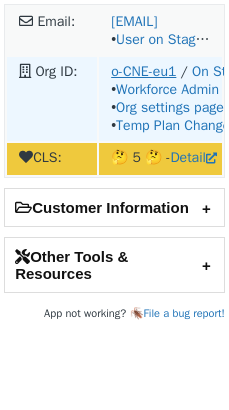 click on "o-CNE-eu1" at bounding box center (143, 71) 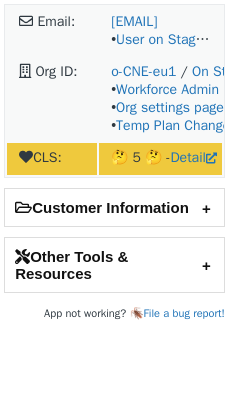scroll, scrollTop: 0, scrollLeft: 0, axis: both 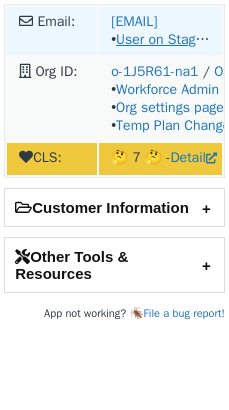 click on "User on Staging" at bounding box center (164, 39) 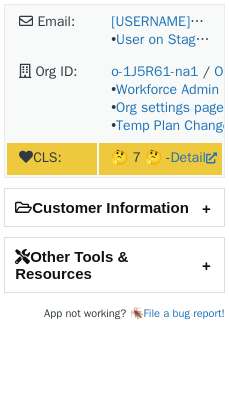 scroll, scrollTop: 0, scrollLeft: 0, axis: both 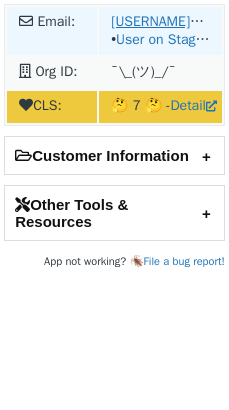 click on "akshay.majithia@mastercard.com" at bounding box center (196, 21) 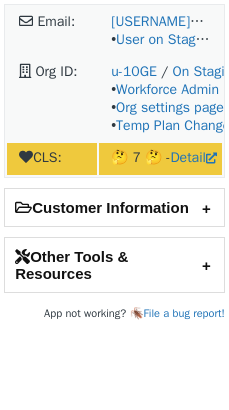scroll, scrollTop: 0, scrollLeft: 0, axis: both 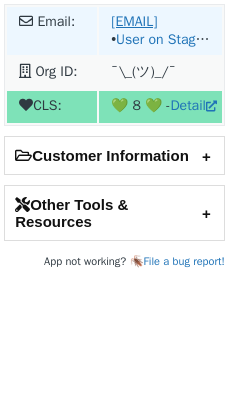 click on "[EMAIL]" at bounding box center [134, 21] 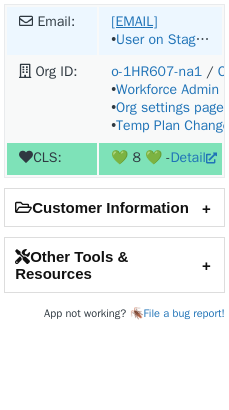 scroll, scrollTop: 0, scrollLeft: 0, axis: both 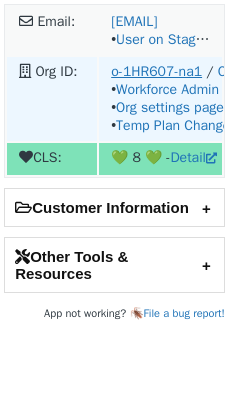 click on "o-1HR607-na1" at bounding box center [156, 71] 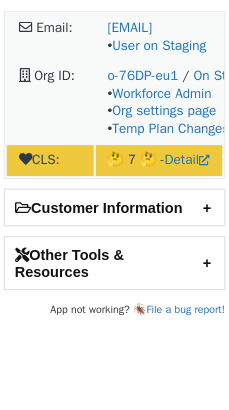 scroll, scrollTop: 0, scrollLeft: 0, axis: both 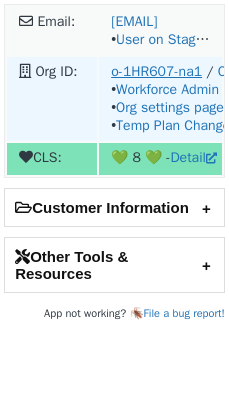 click on "o-1HR607-na1" at bounding box center [156, 71] 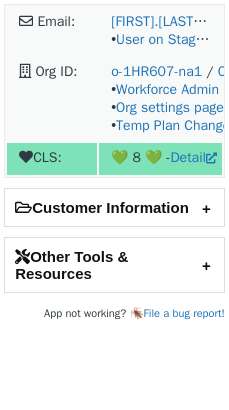 scroll, scrollTop: 0, scrollLeft: 0, axis: both 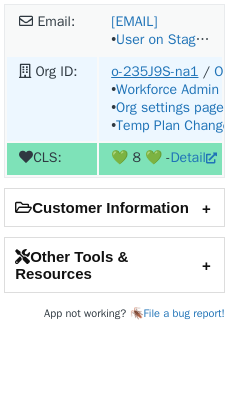 click on "o-235J9S-na1" at bounding box center (154, 71) 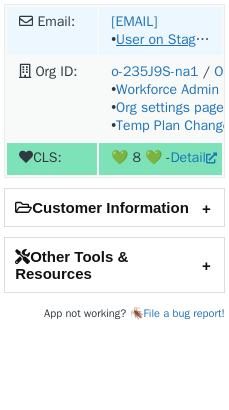 click on "User on Staging" at bounding box center [164, 39] 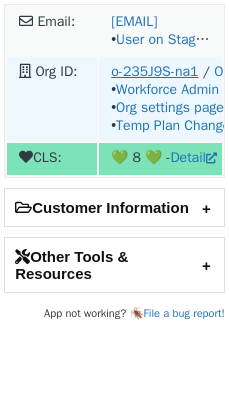 click on "o-235J9S-na1" at bounding box center (154, 71) 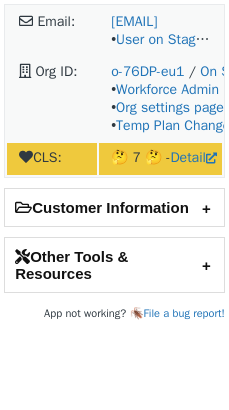 scroll, scrollTop: 0, scrollLeft: 0, axis: both 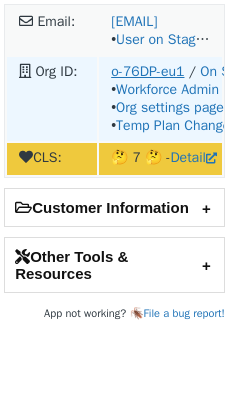 click on "o-76DP-eu1" at bounding box center [147, 71] 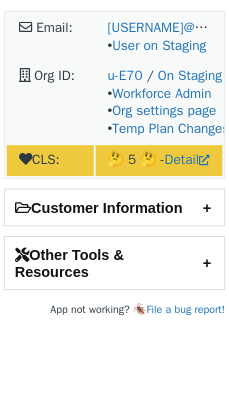 scroll, scrollTop: 0, scrollLeft: 0, axis: both 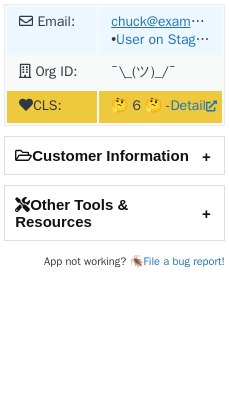 click on "chuck@example.com" at bounding box center [175, 21] 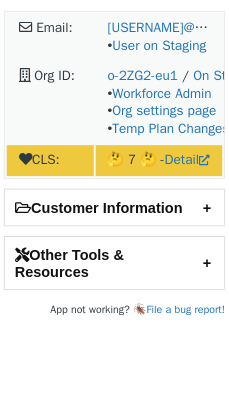 scroll, scrollTop: 0, scrollLeft: 0, axis: both 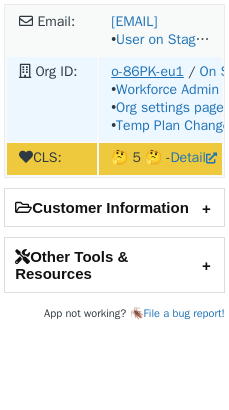 click on "o-86PK-eu1" at bounding box center [147, 71] 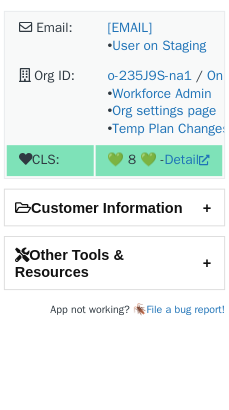 scroll, scrollTop: 0, scrollLeft: 0, axis: both 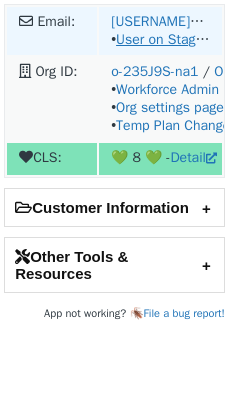 click on "User on Staging" at bounding box center (164, 39) 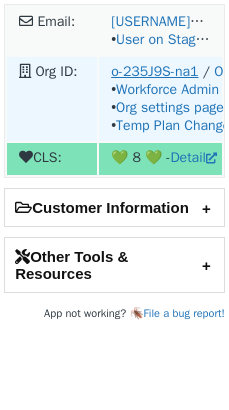 click on "o-235J9S-na1" at bounding box center [154, 71] 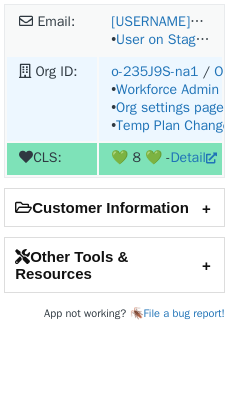 click on "o-235J9S-na1
/   On Staging
•  Workforce Admin   •  Org settings page •  Temp Plan Changes" at bounding box center [160, 99] 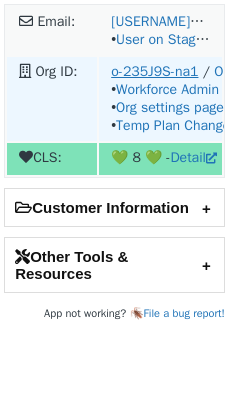 click on "o-235J9S-na1" at bounding box center (154, 71) 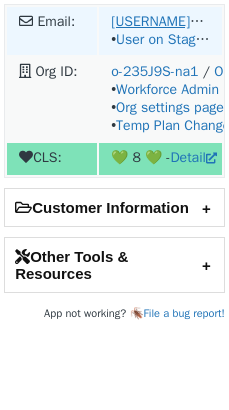 click on "brendan.gilsenan@chubb.com" at bounding box center [196, 21] 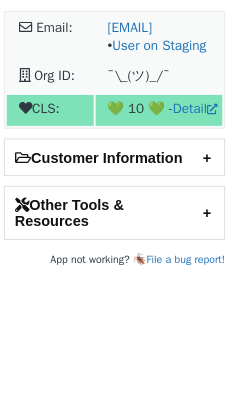 scroll, scrollTop: 0, scrollLeft: 0, axis: both 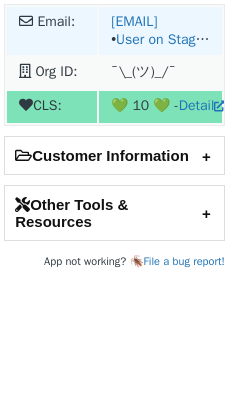 click on "elaina@fullstory.com •  User on Staging" at bounding box center (160, 31) 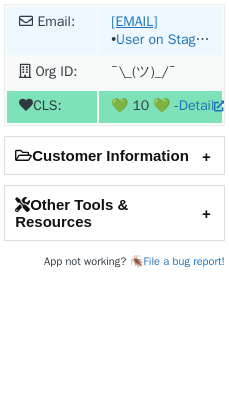 click on "[EMAIL]" at bounding box center (134, 21) 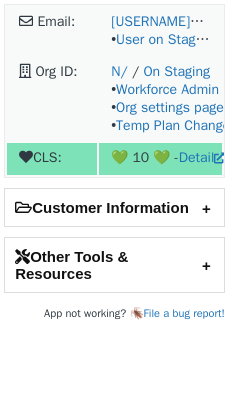 scroll, scrollTop: 0, scrollLeft: 0, axis: both 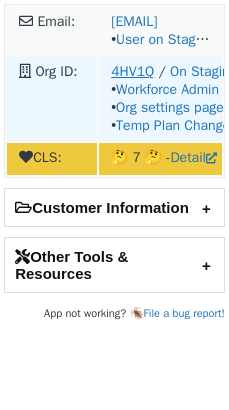 click on "4HV1Q" at bounding box center (132, 71) 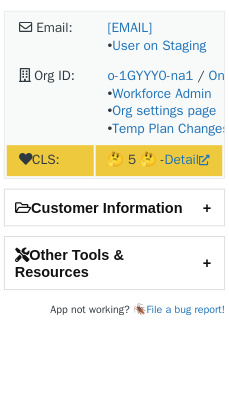 scroll, scrollTop: 0, scrollLeft: 0, axis: both 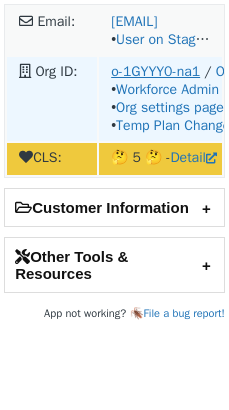 click on "o-1GYYY0-na1" at bounding box center (155, 71) 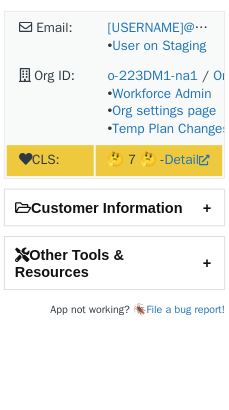 scroll, scrollTop: 0, scrollLeft: 0, axis: both 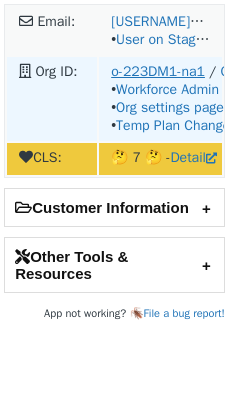 click on "o-223DM1-na1" at bounding box center [158, 71] 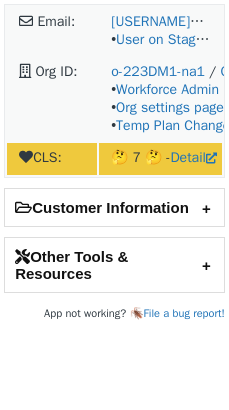 scroll, scrollTop: 0, scrollLeft: 0, axis: both 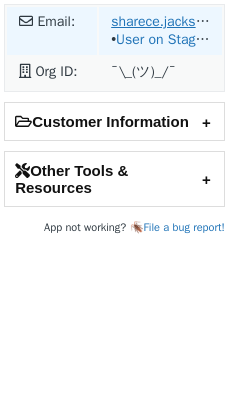 click on "sharece.jackson@example.com" at bounding box center (207, 21) 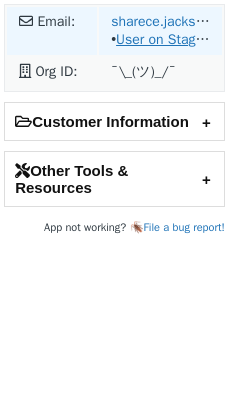click on "User on Staging" at bounding box center (164, 39) 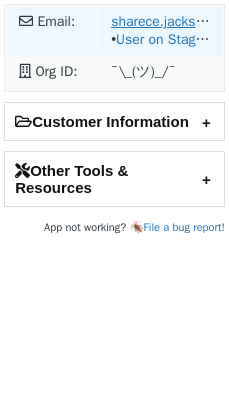 click on "sharece.jackson@powerplan.com" at bounding box center (207, 21) 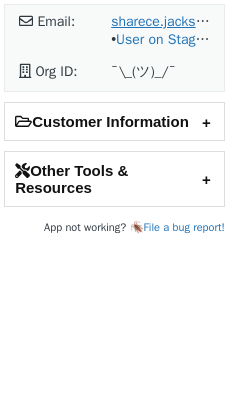 scroll, scrollTop: 0, scrollLeft: 0, axis: both 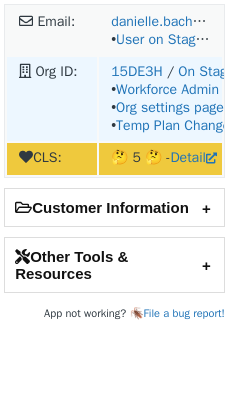 click on "15DE3H
/   On Staging
•  Workforce Admin   •  Org settings page •  Temp Plan Changes" at bounding box center [160, 99] 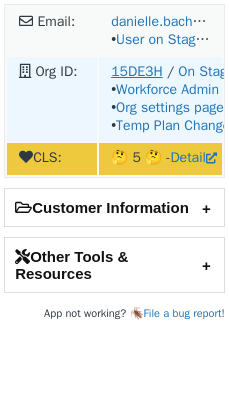 click on "15DE3H" at bounding box center (136, 71) 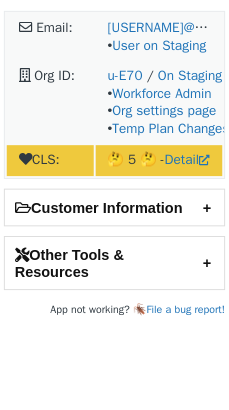 scroll, scrollTop: 0, scrollLeft: 0, axis: both 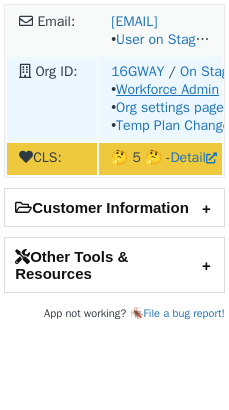 click on "Workforce Admin" at bounding box center [167, 89] 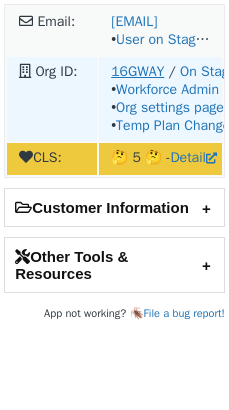click on "16GWAY" at bounding box center (137, 71) 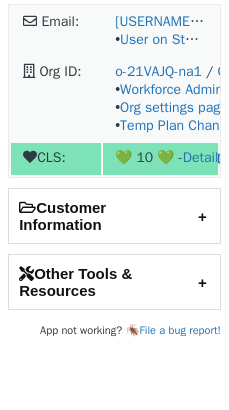 scroll, scrollTop: 0, scrollLeft: 0, axis: both 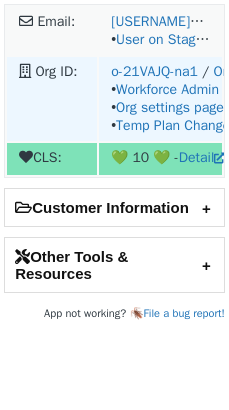 click on "o-21VAJQ-na1
/   On Staging
•  Workforce Admin   •  Org settings page •  Temp Plan Changes" at bounding box center (160, 99) 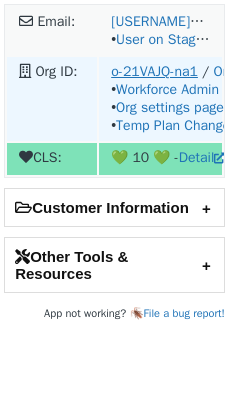 click on "o-21VAJQ-na1" at bounding box center (154, 71) 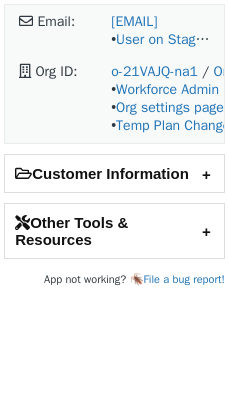 scroll, scrollTop: 0, scrollLeft: 0, axis: both 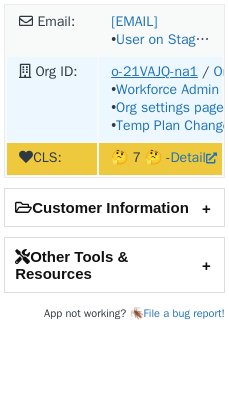 click on "o-21VAJQ-na1" at bounding box center [154, 71] 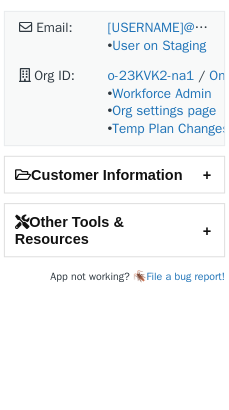 scroll, scrollTop: 0, scrollLeft: 0, axis: both 